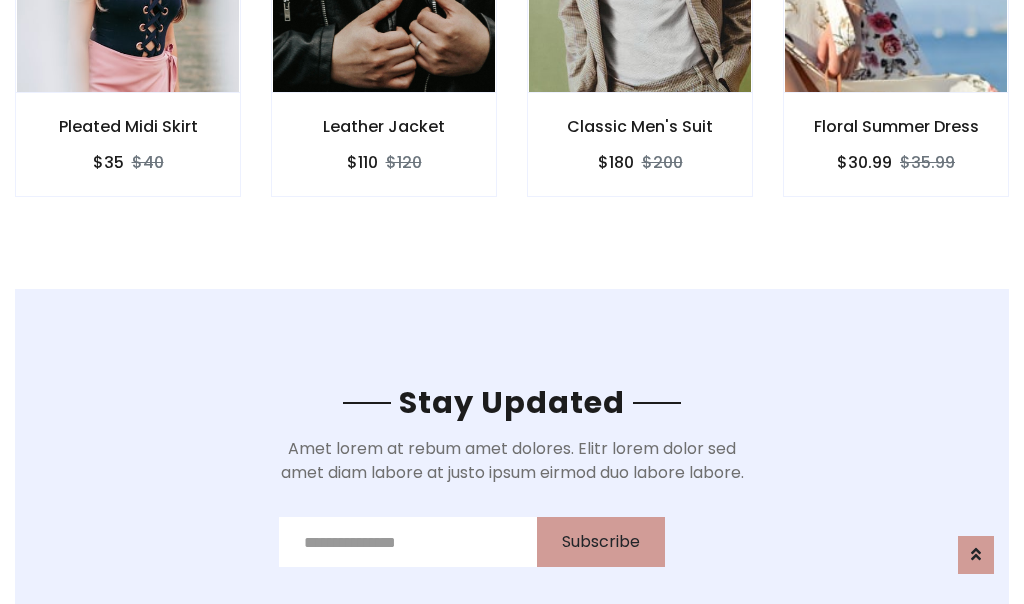 scroll, scrollTop: 3012, scrollLeft: 0, axis: vertical 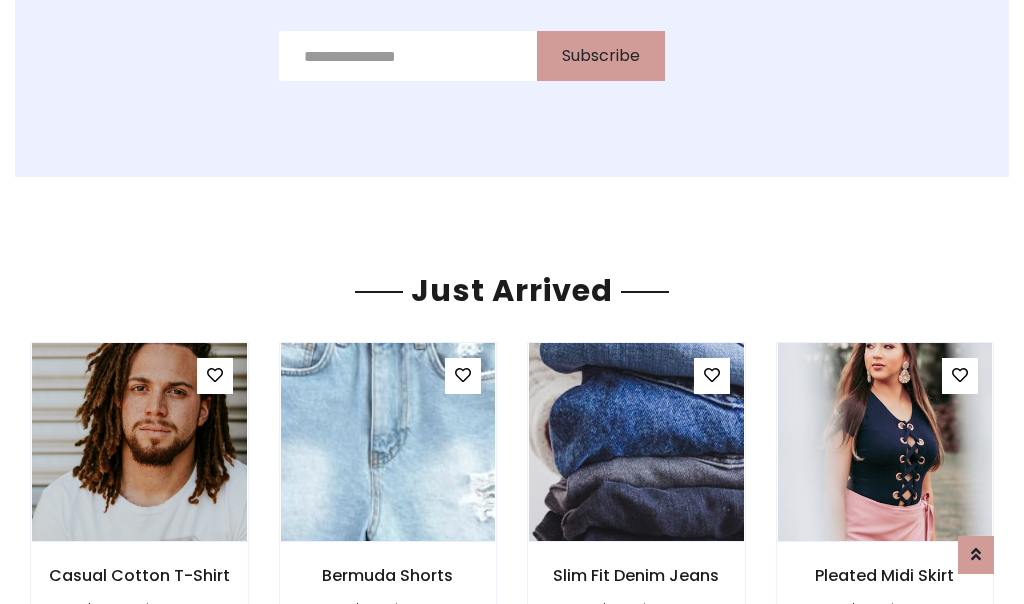 click on "Classic Men's Suit
$180
$200" at bounding box center (640, -428) 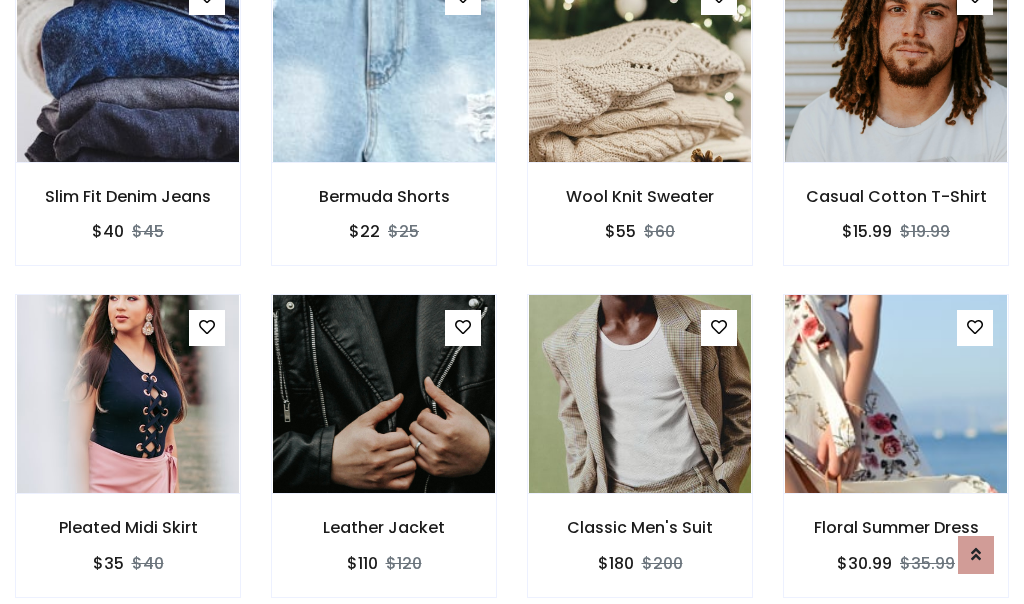 click on "Classic Men's Suit
$180
$200" at bounding box center [640, 459] 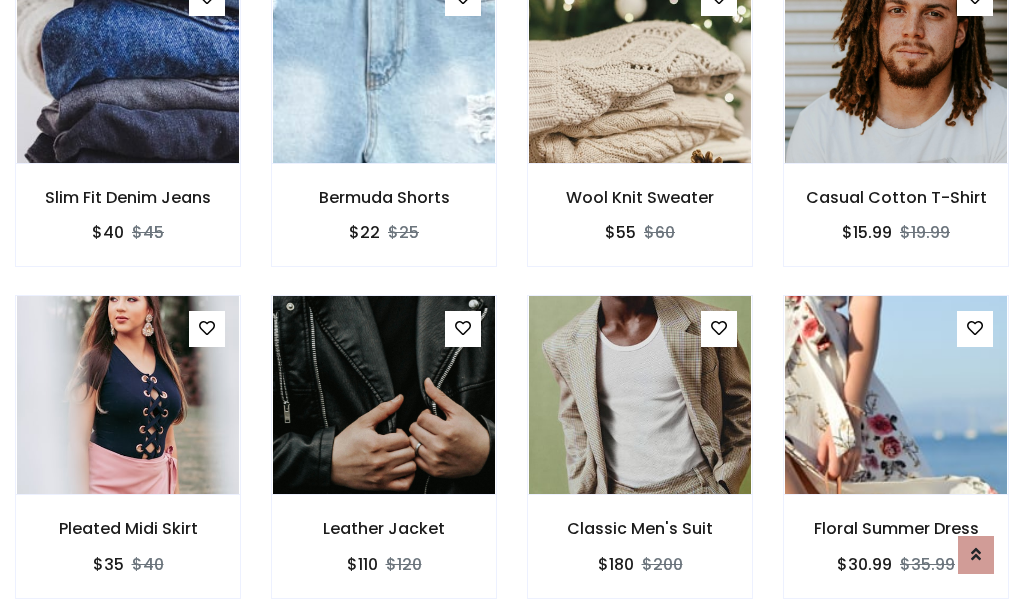 click on "Classic Men's Suit
$180
$200" at bounding box center [640, 460] 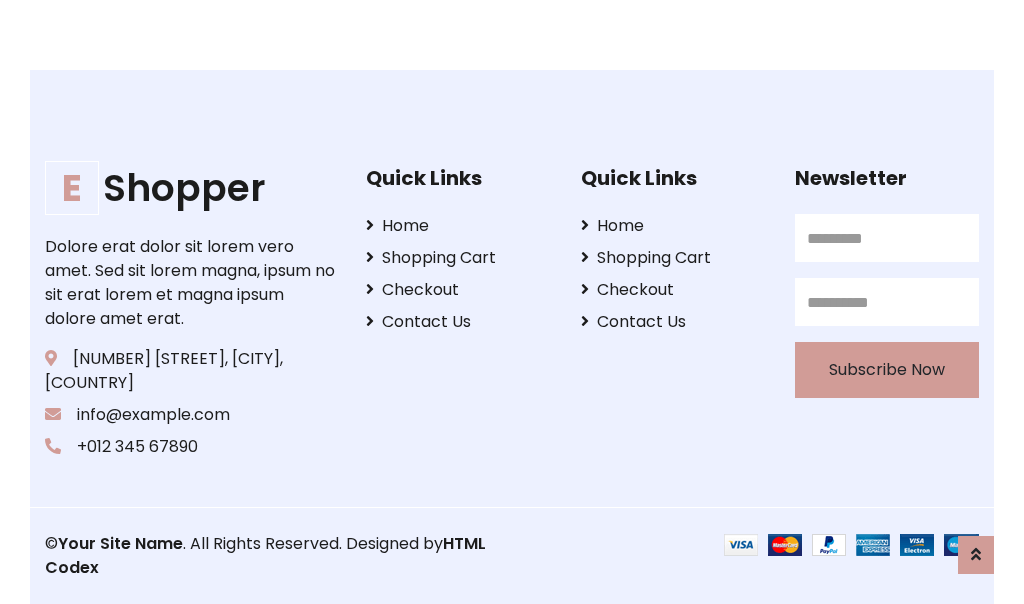 scroll, scrollTop: 3807, scrollLeft: 0, axis: vertical 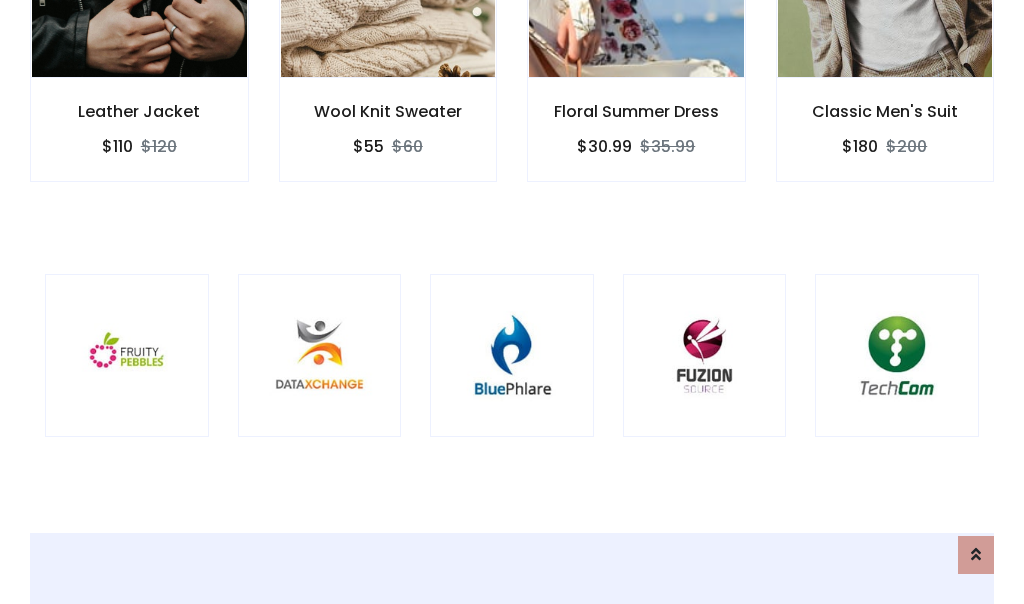click at bounding box center [512, 356] 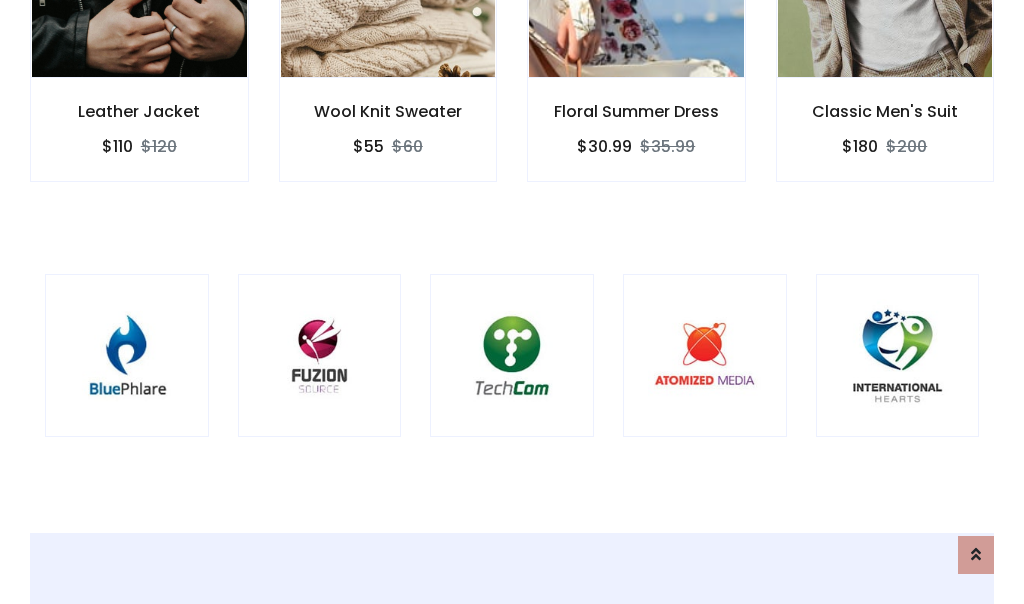 click at bounding box center (512, 356) 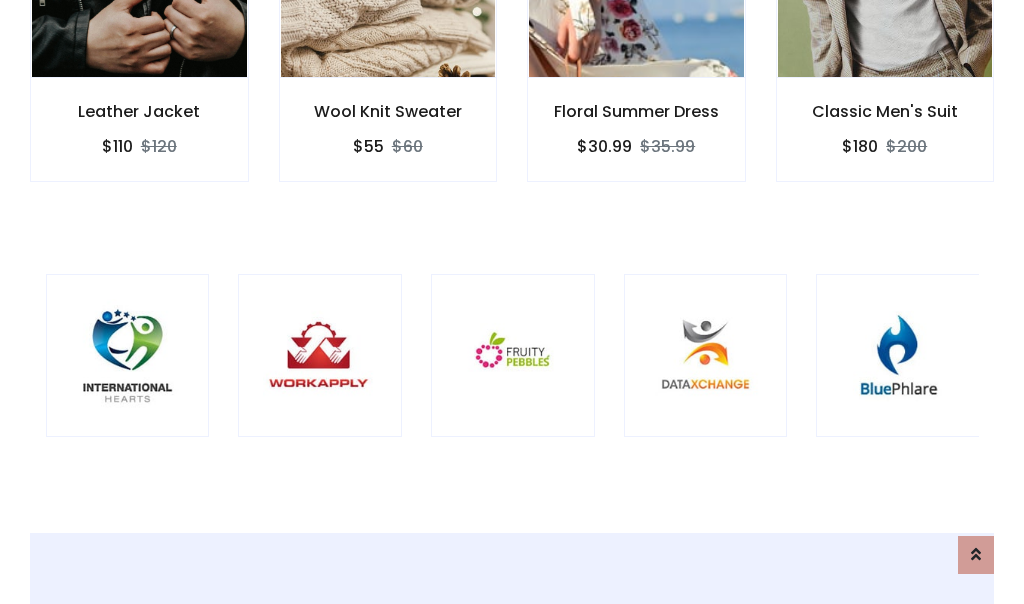scroll, scrollTop: 0, scrollLeft: 0, axis: both 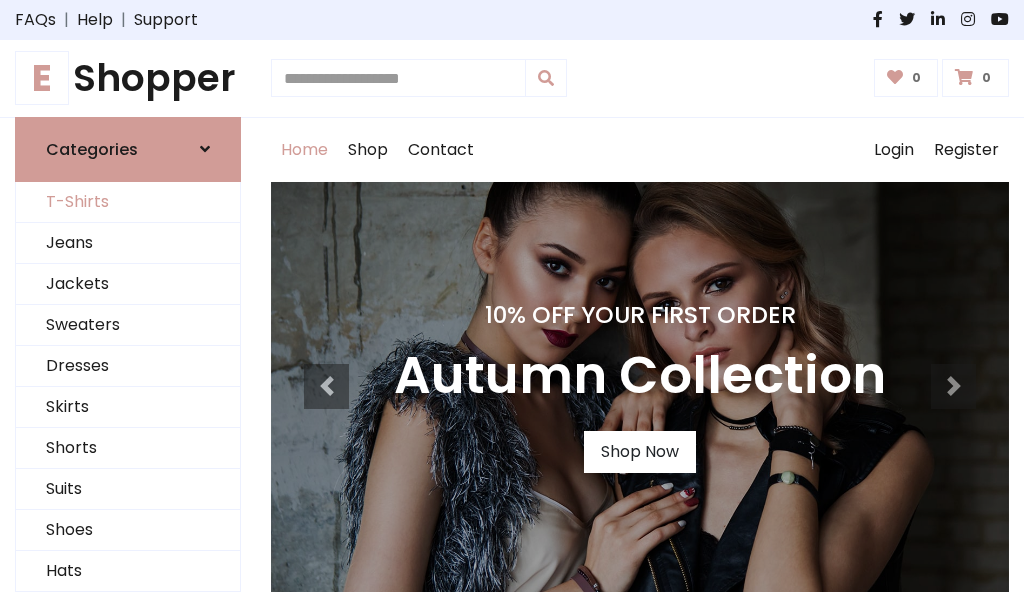 click on "T-Shirts" at bounding box center [128, 202] 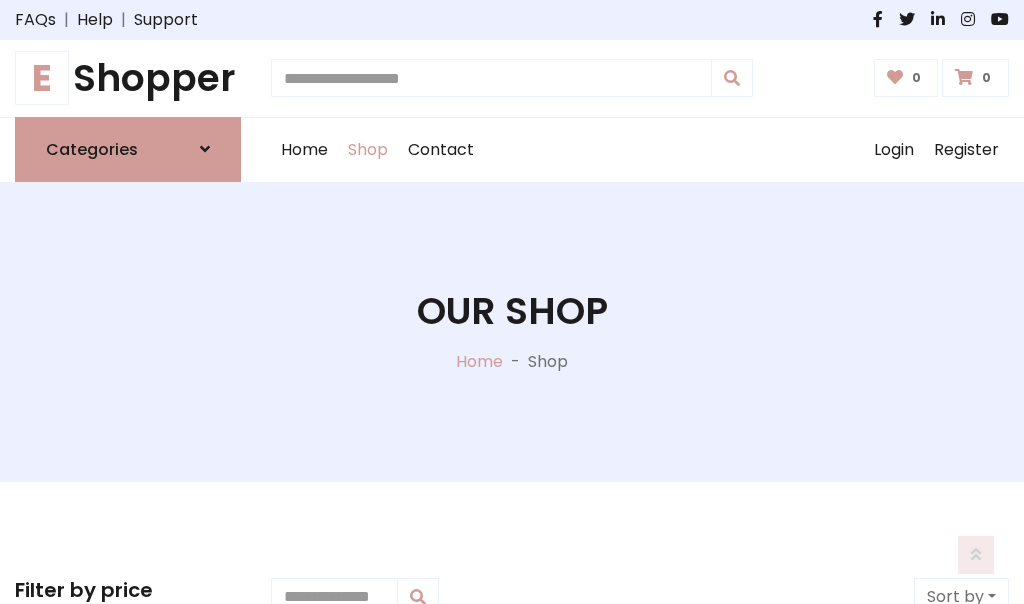 scroll, scrollTop: 802, scrollLeft: 0, axis: vertical 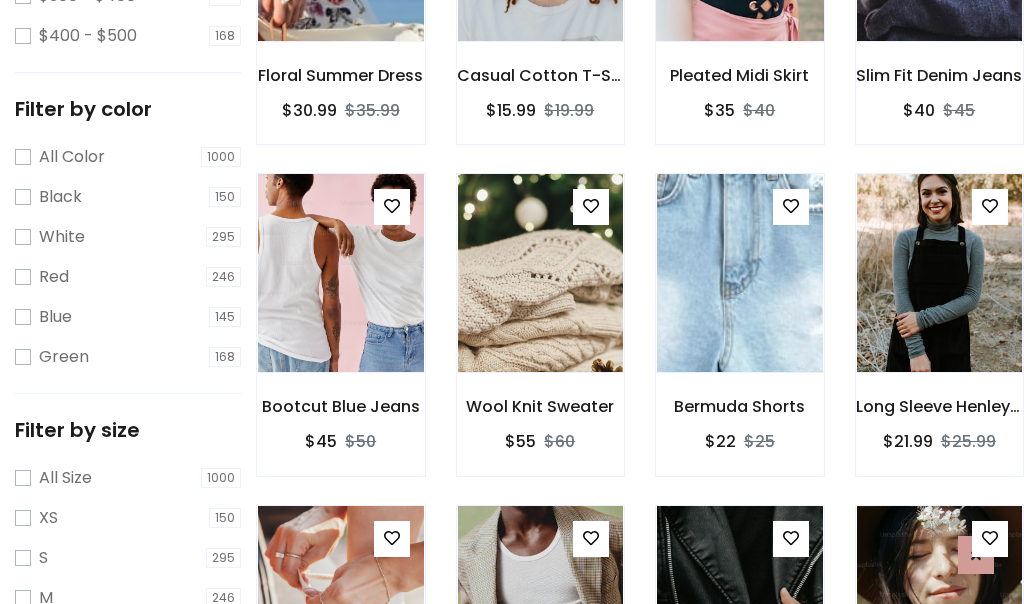 click at bounding box center [739, -58] 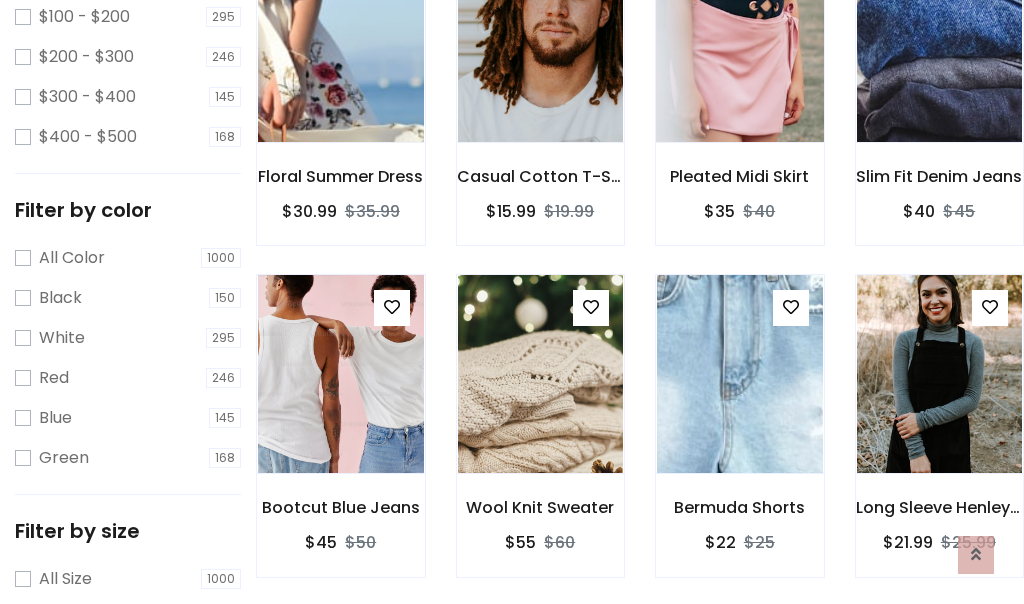 scroll, scrollTop: 0, scrollLeft: 0, axis: both 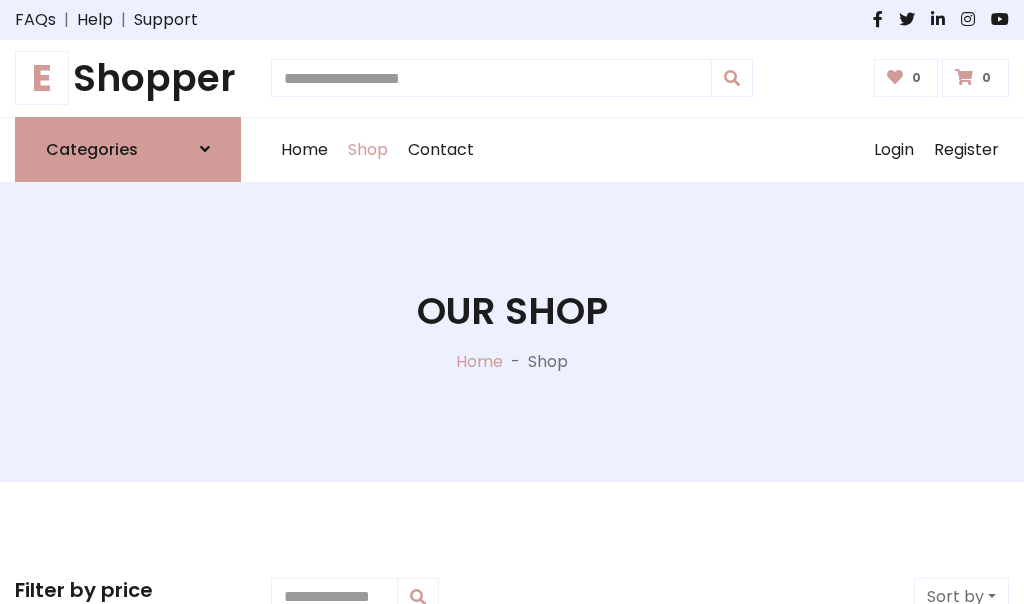 click on "E Shopper" at bounding box center (128, 78) 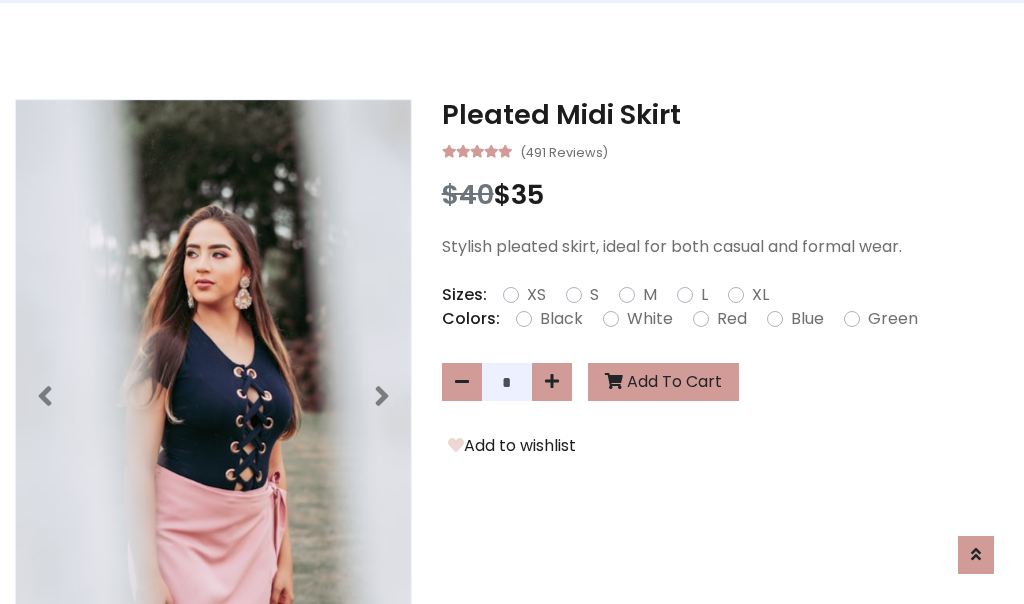 scroll, scrollTop: 0, scrollLeft: 0, axis: both 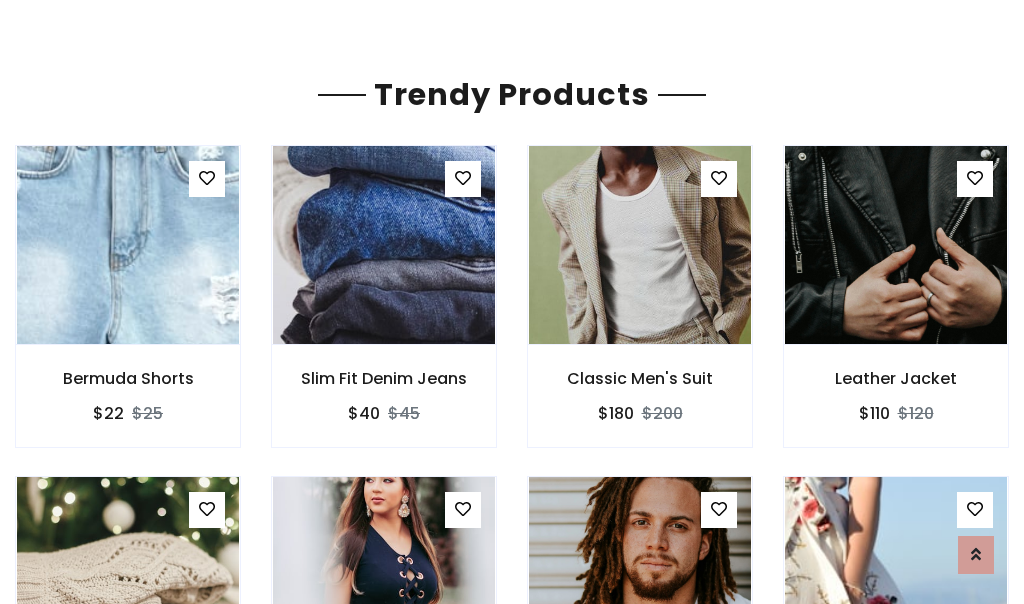 click on "Shop" at bounding box center (368, -1793) 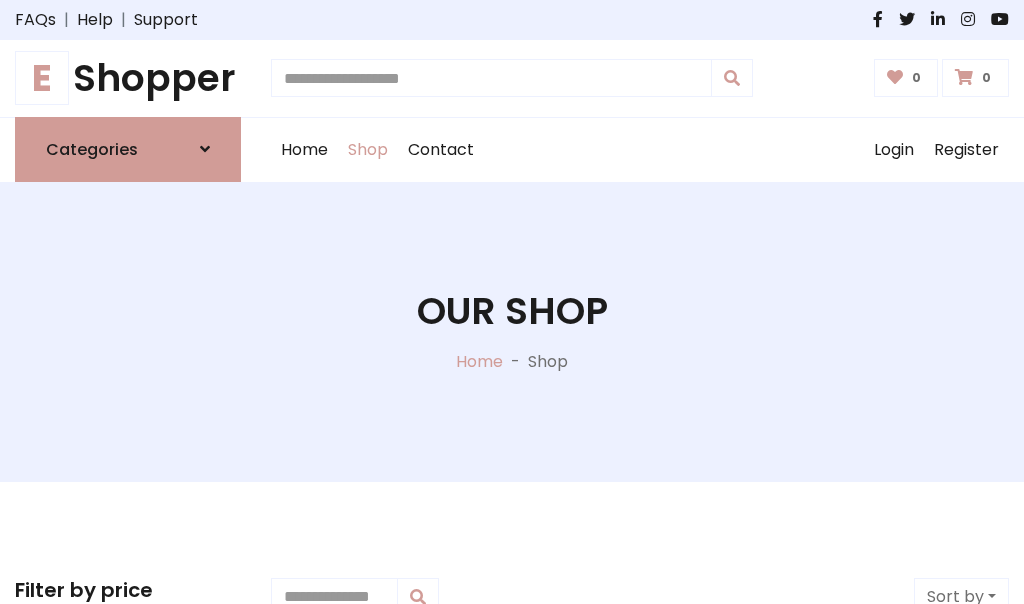 scroll, scrollTop: 0, scrollLeft: 0, axis: both 